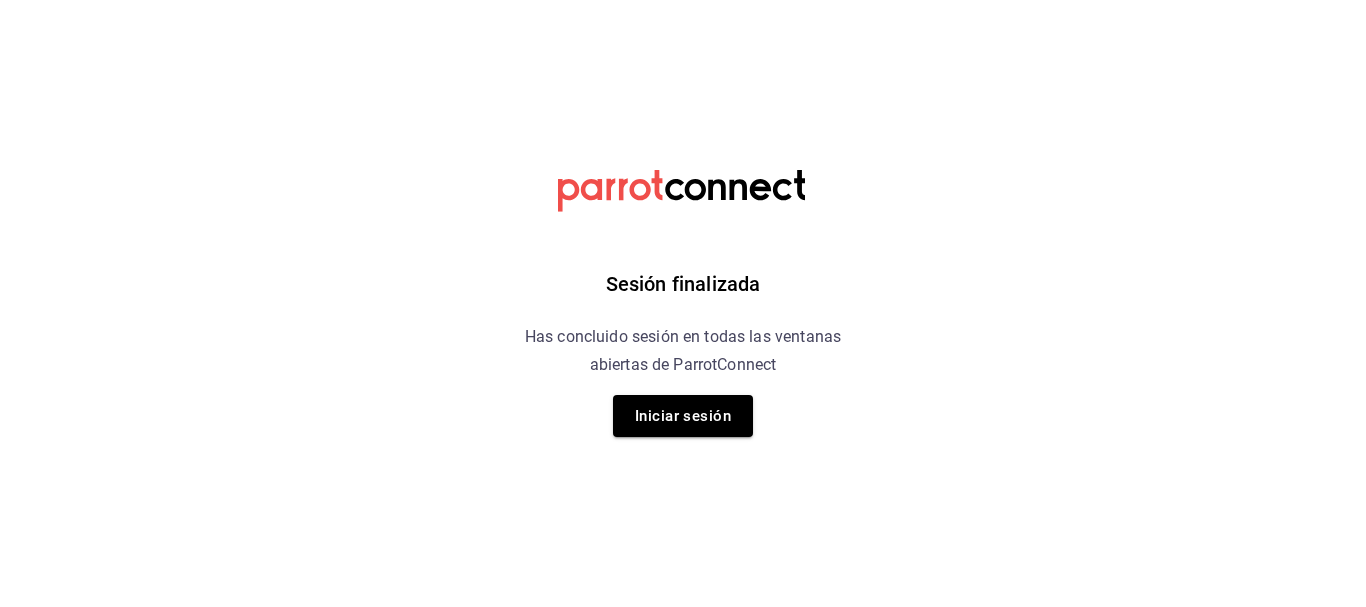 scroll, scrollTop: 0, scrollLeft: 0, axis: both 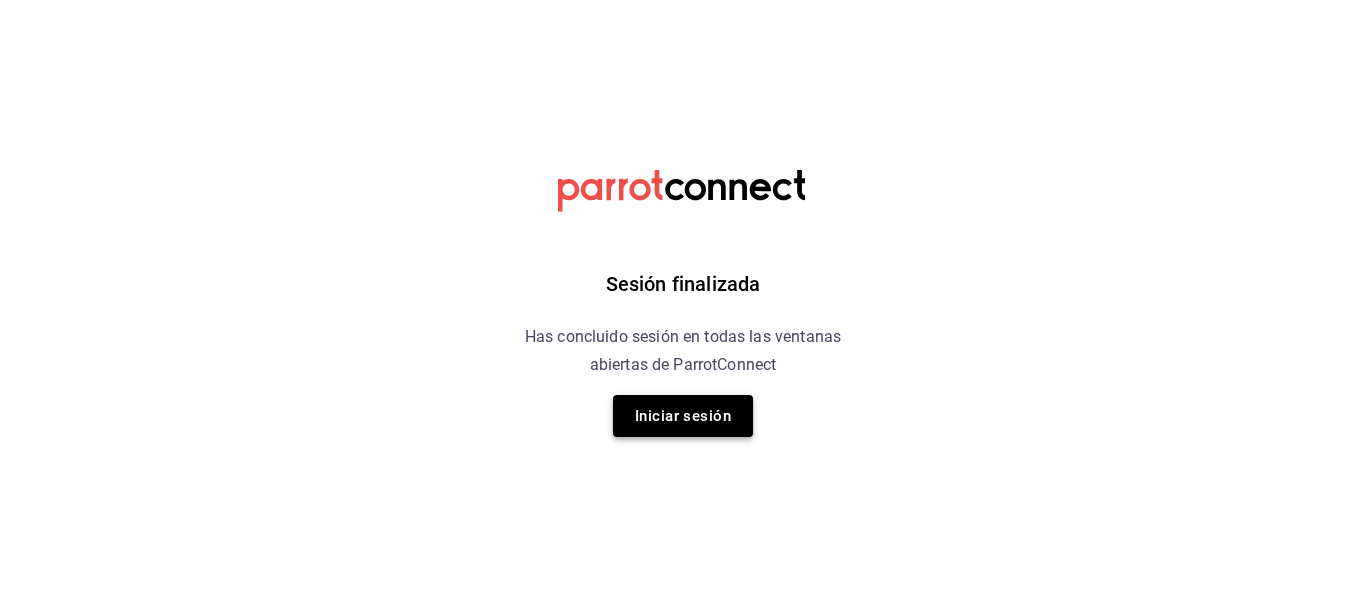 click on "Iniciar sesión" at bounding box center (683, 416) 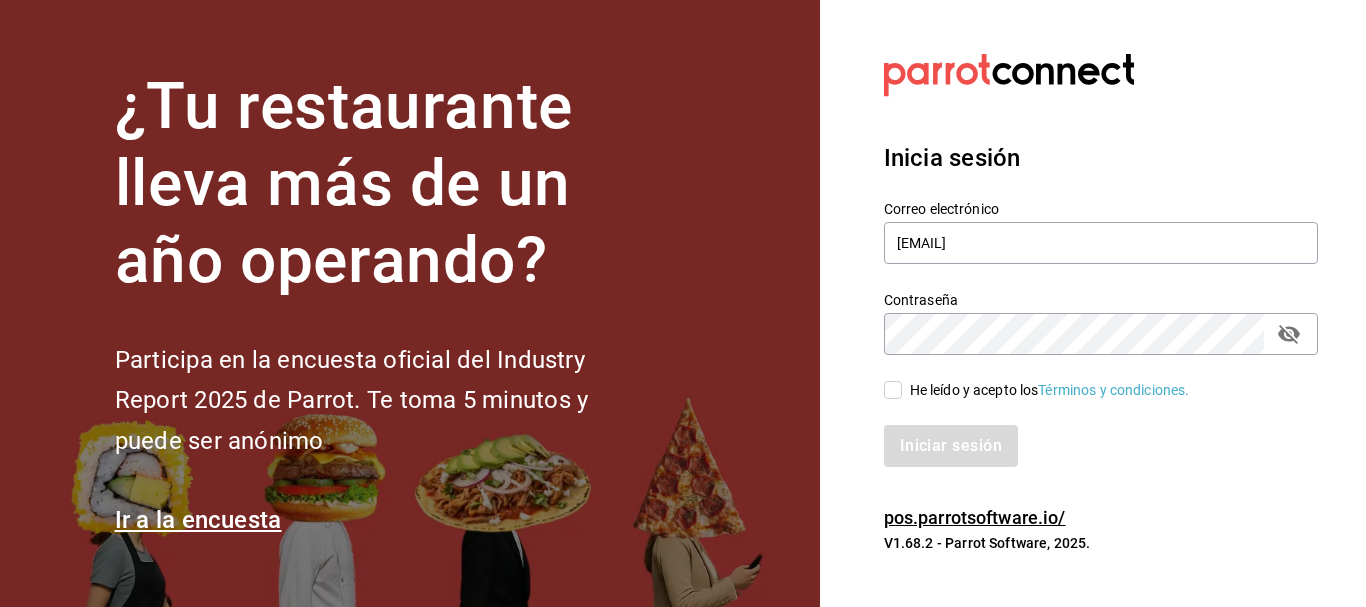 click on "He leído y acepto los  Términos y condiciones." at bounding box center [893, 390] 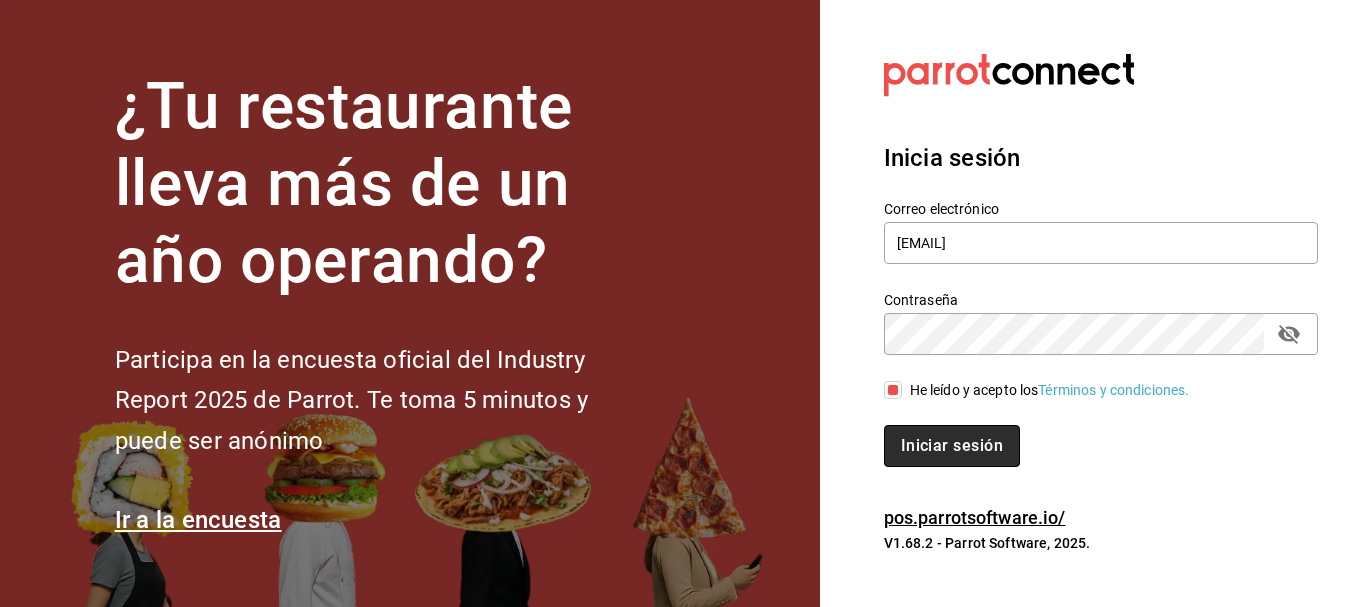 click on "Iniciar sesión" at bounding box center (952, 446) 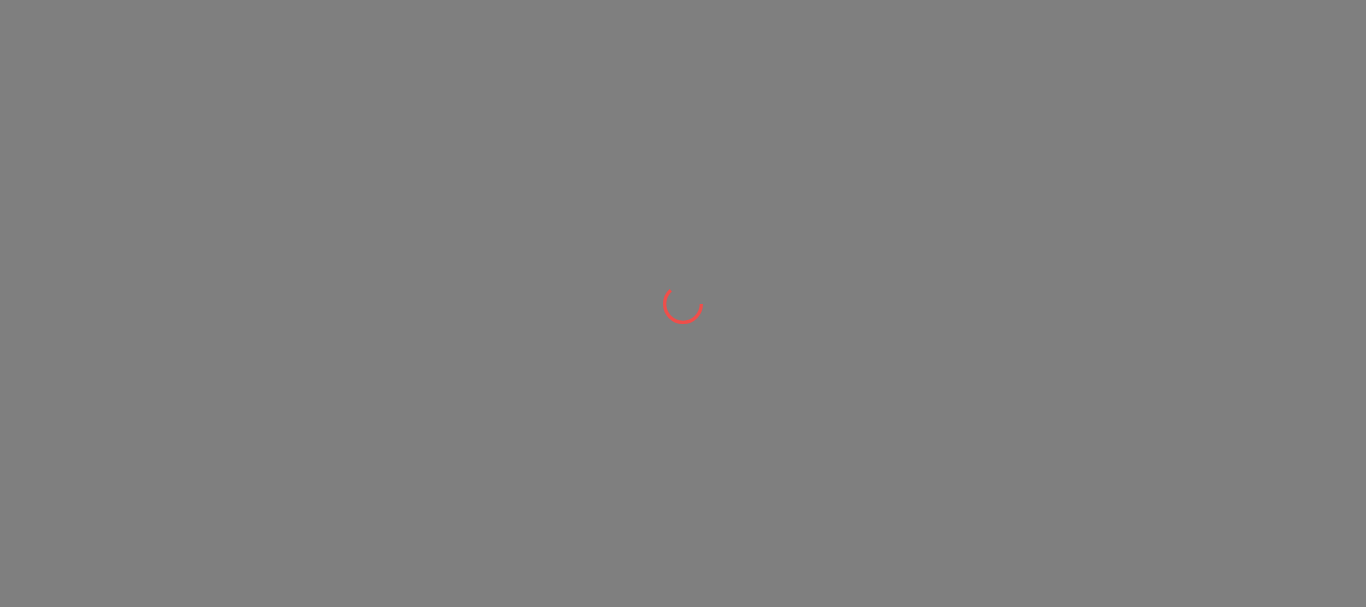 scroll, scrollTop: 0, scrollLeft: 0, axis: both 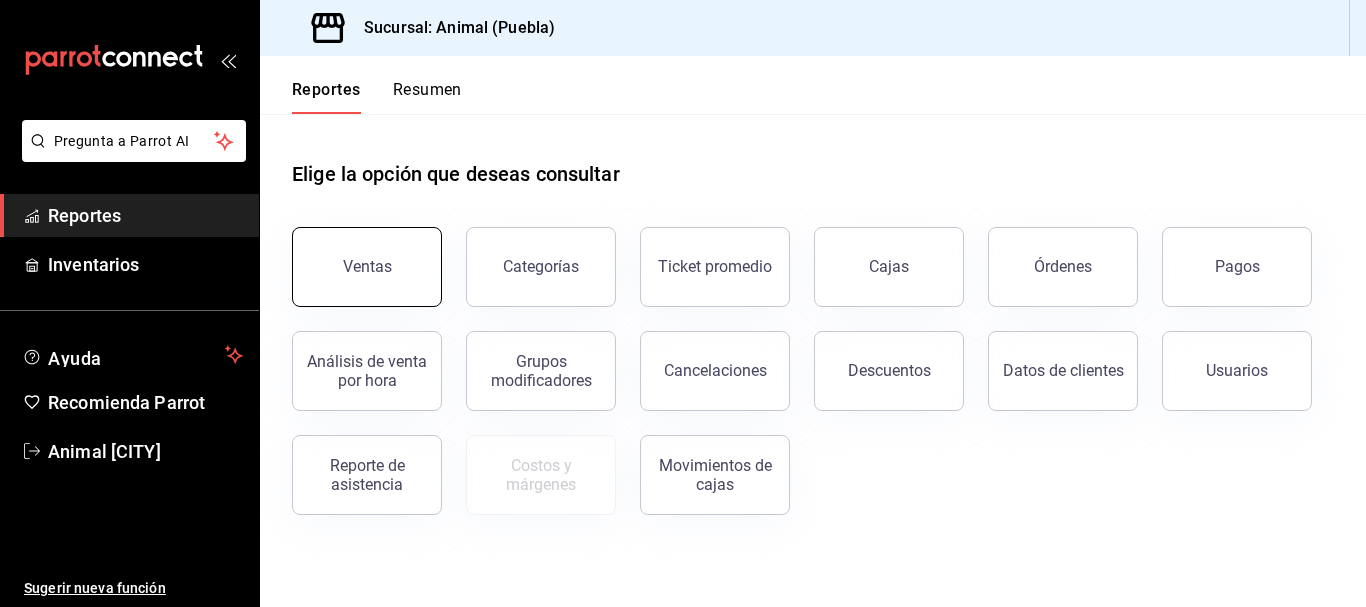 click on "Ventas" at bounding box center [367, 267] 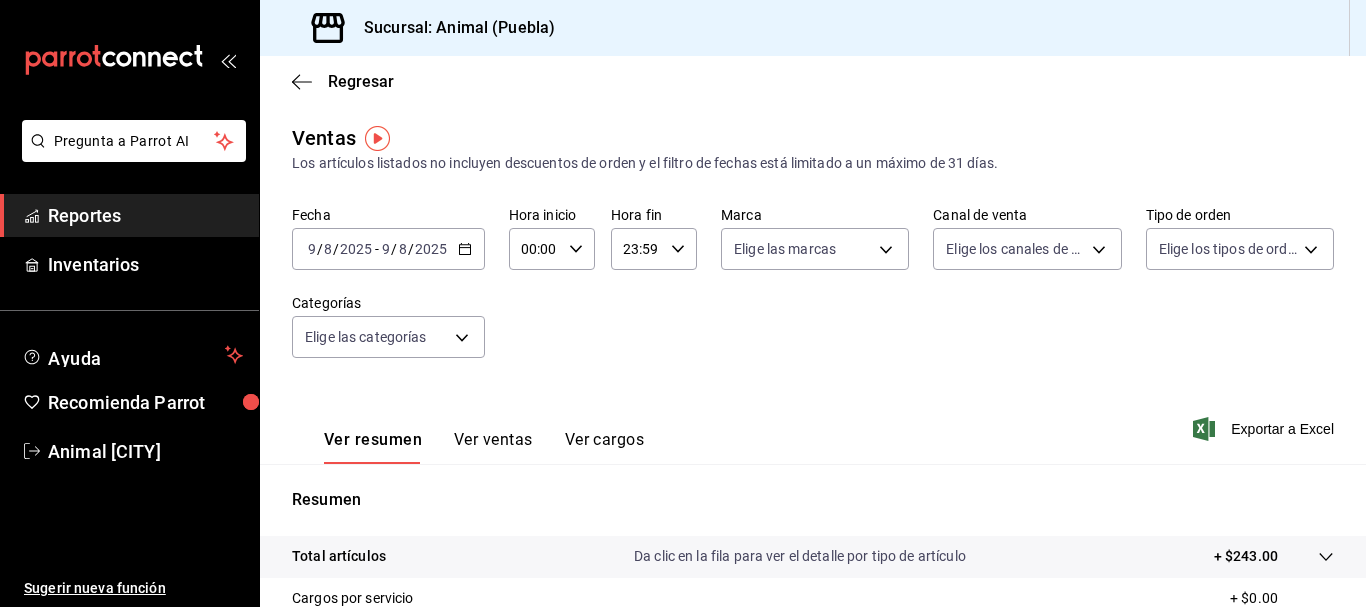 click on "2025-08-09 9 / 8 / 2025 - 2025-08-09 9 / 8 / 2025" at bounding box center [388, 249] 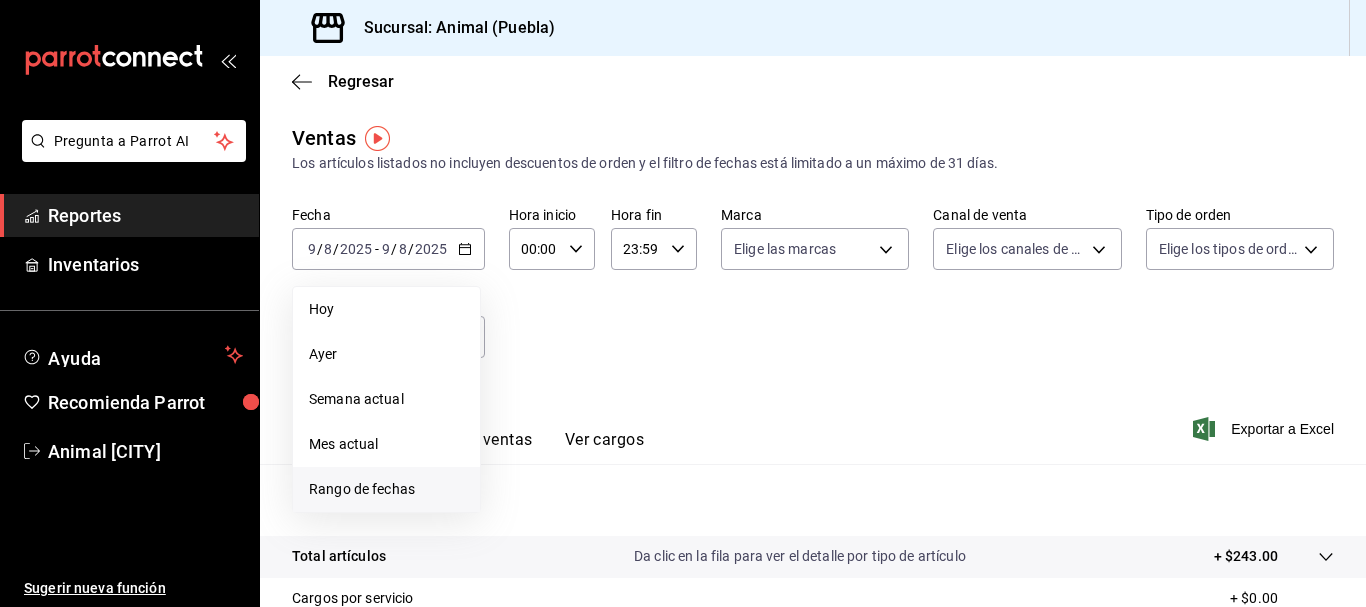 click on "Rango de fechas" at bounding box center [386, 489] 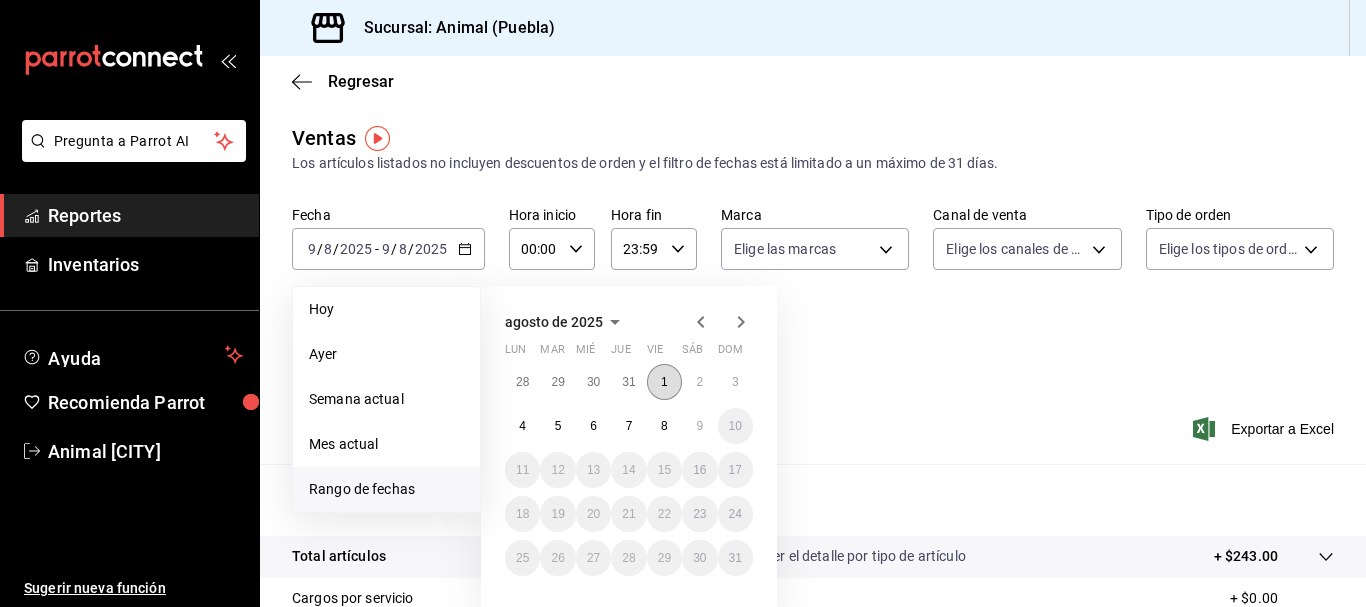 click on "1" at bounding box center (664, 382) 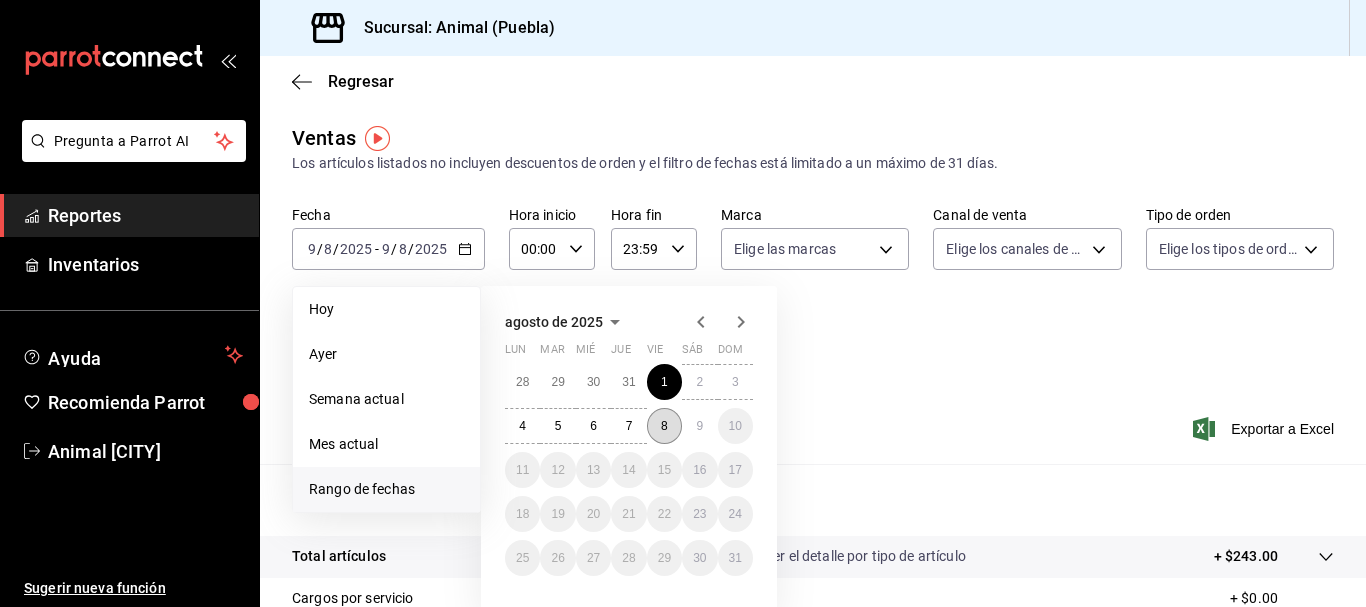 click on "8" at bounding box center [664, 426] 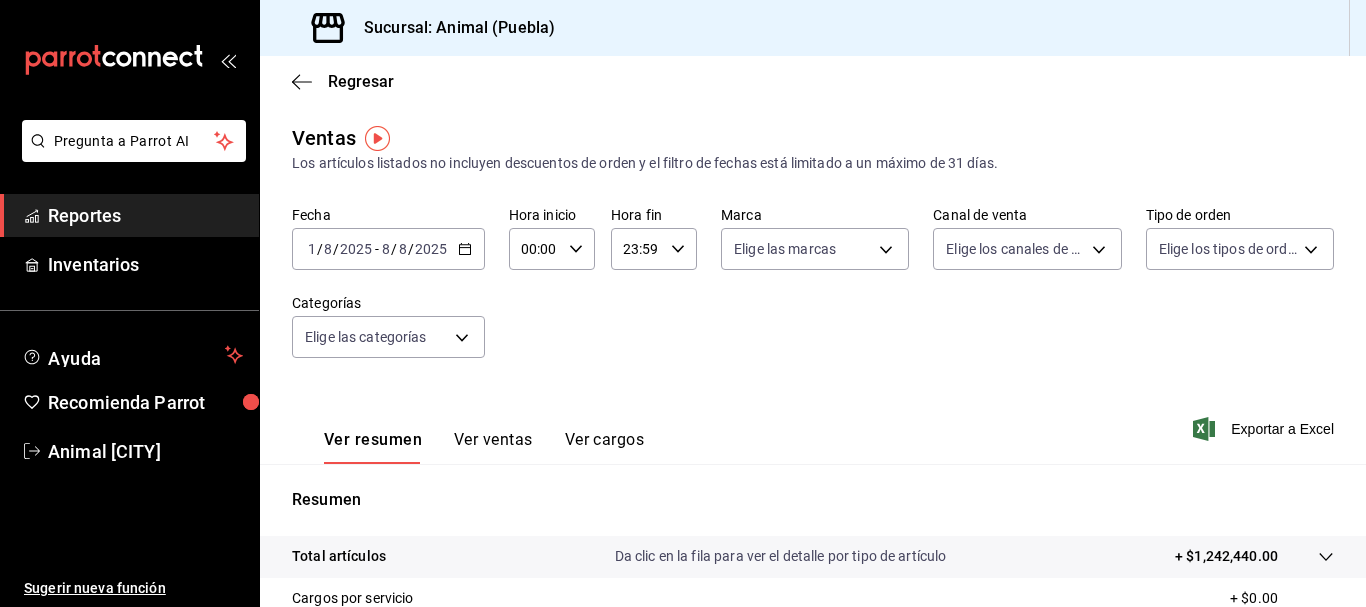 click on "2025-08-01 1 / 8 / 2025 - 2025-08-08 8 / 8 / 2025" at bounding box center (388, 249) 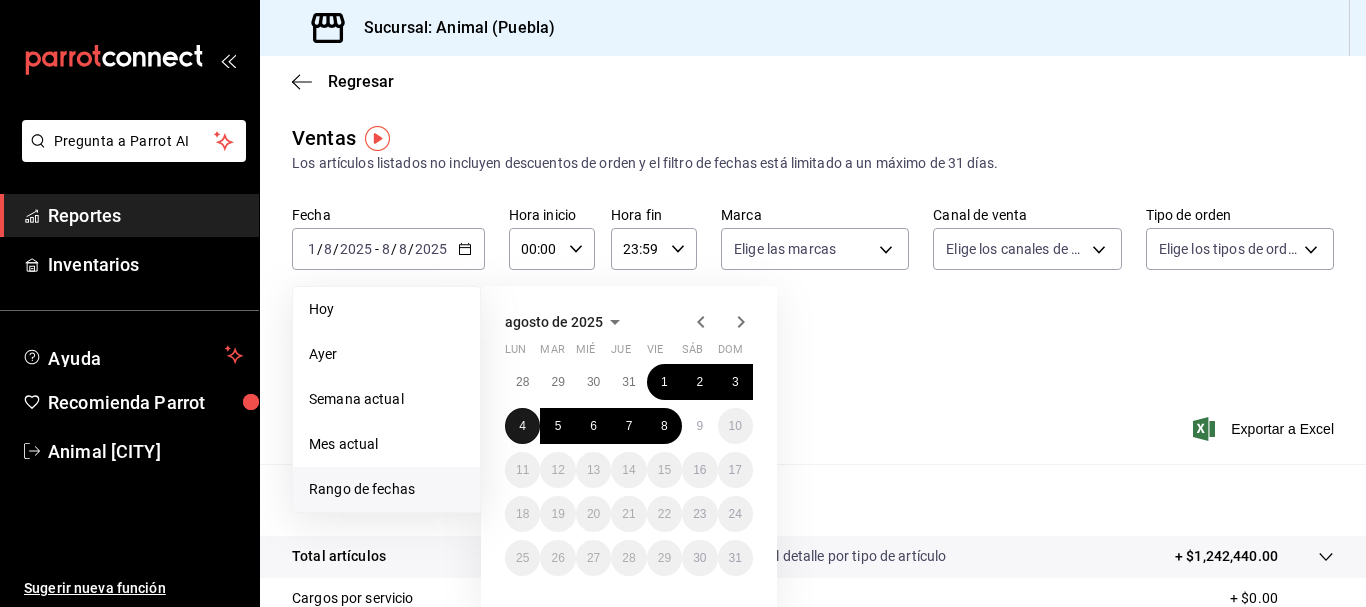 click on "4" at bounding box center (522, 426) 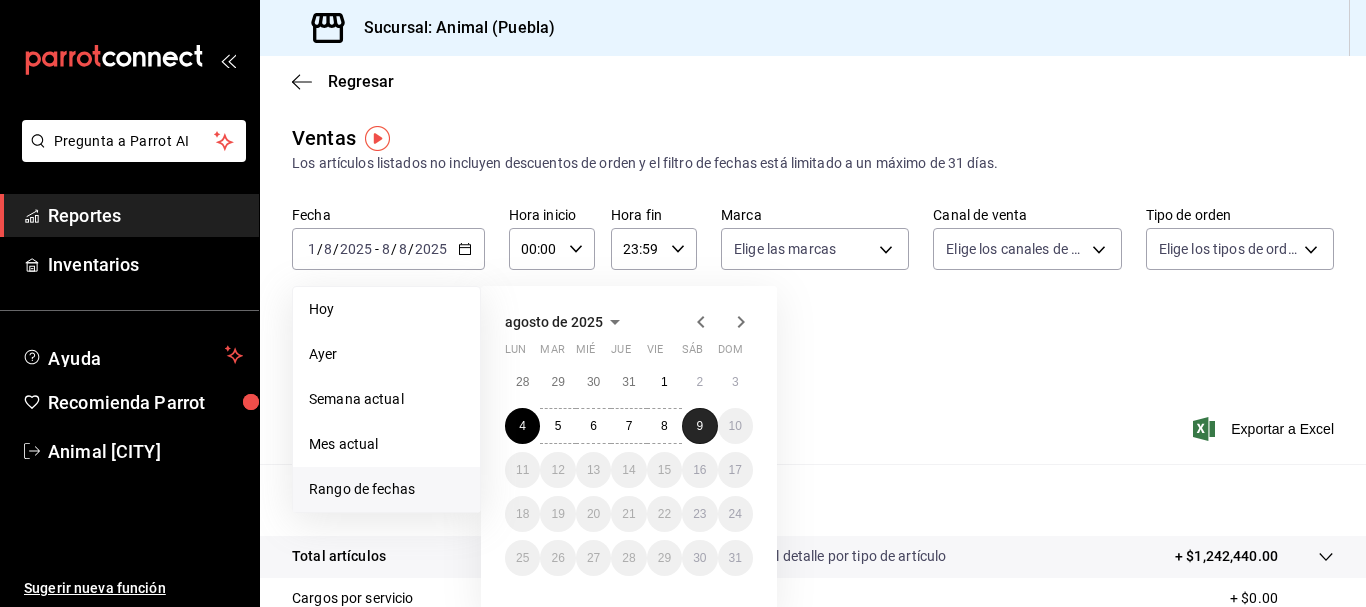 click on "9" at bounding box center [699, 426] 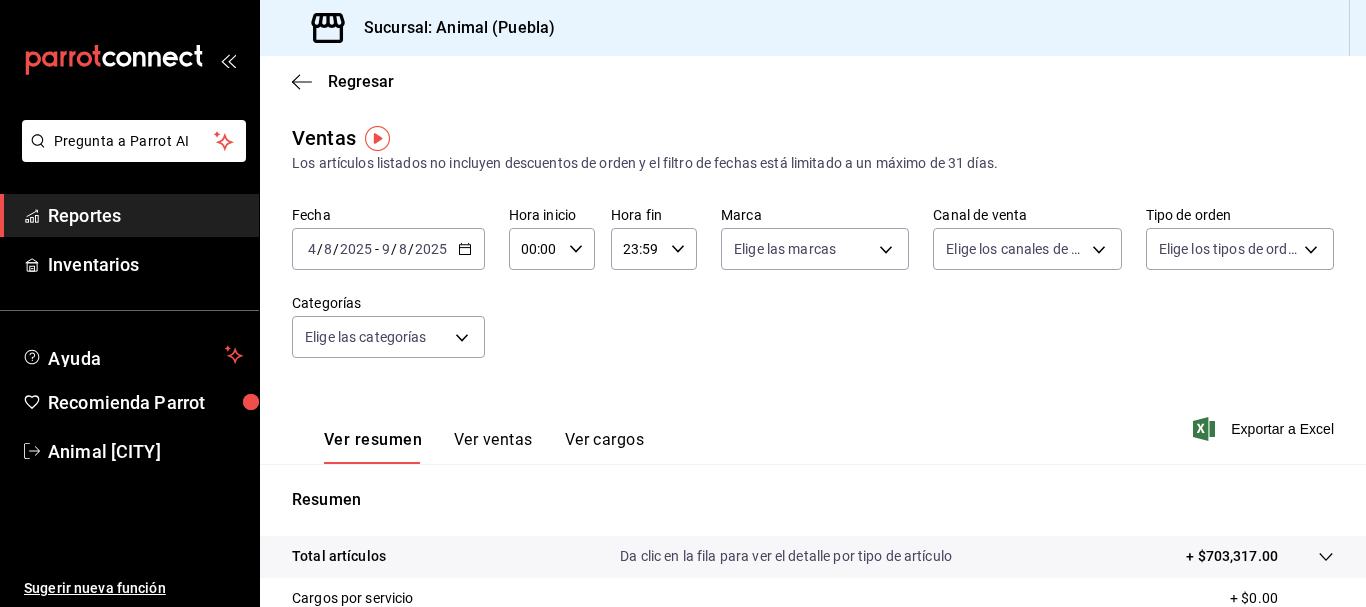 click on "00:00" at bounding box center [535, 249] 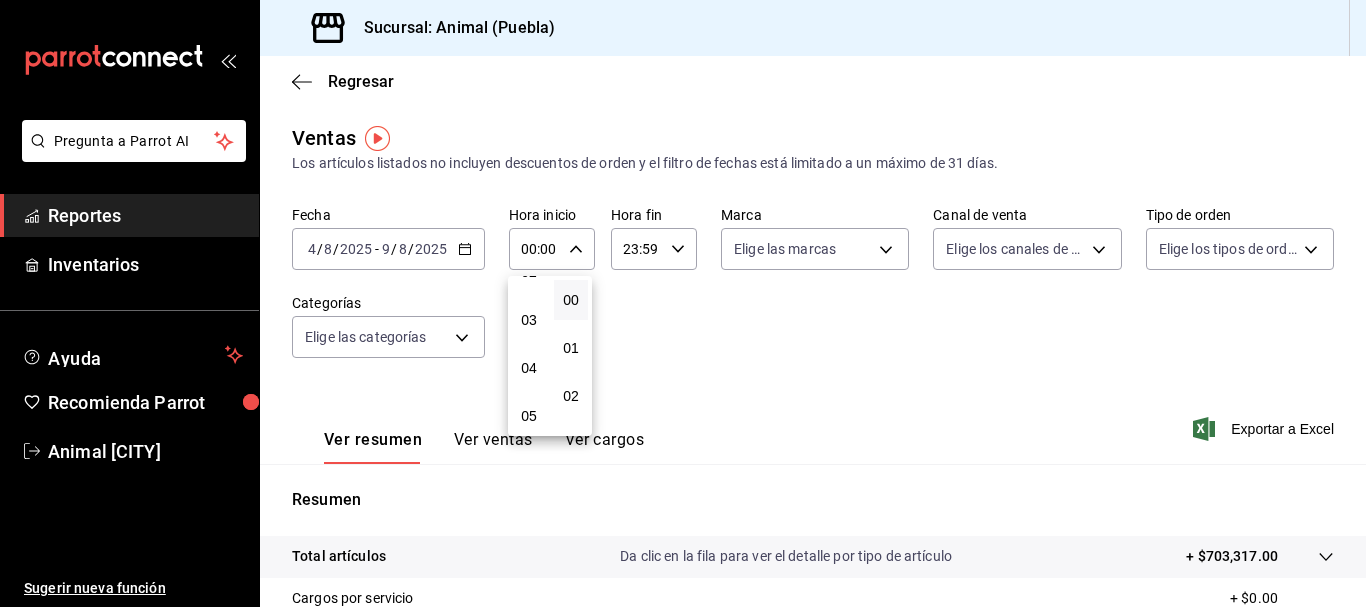 scroll, scrollTop: 126, scrollLeft: 0, axis: vertical 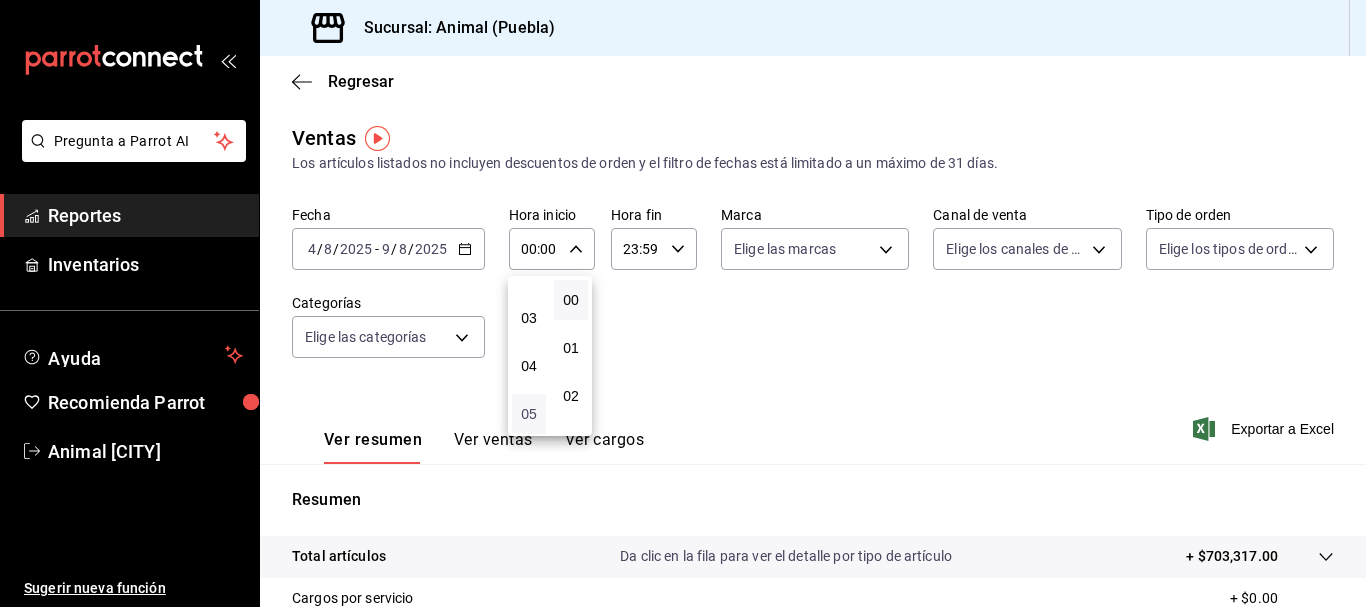 click on "05" at bounding box center (529, 414) 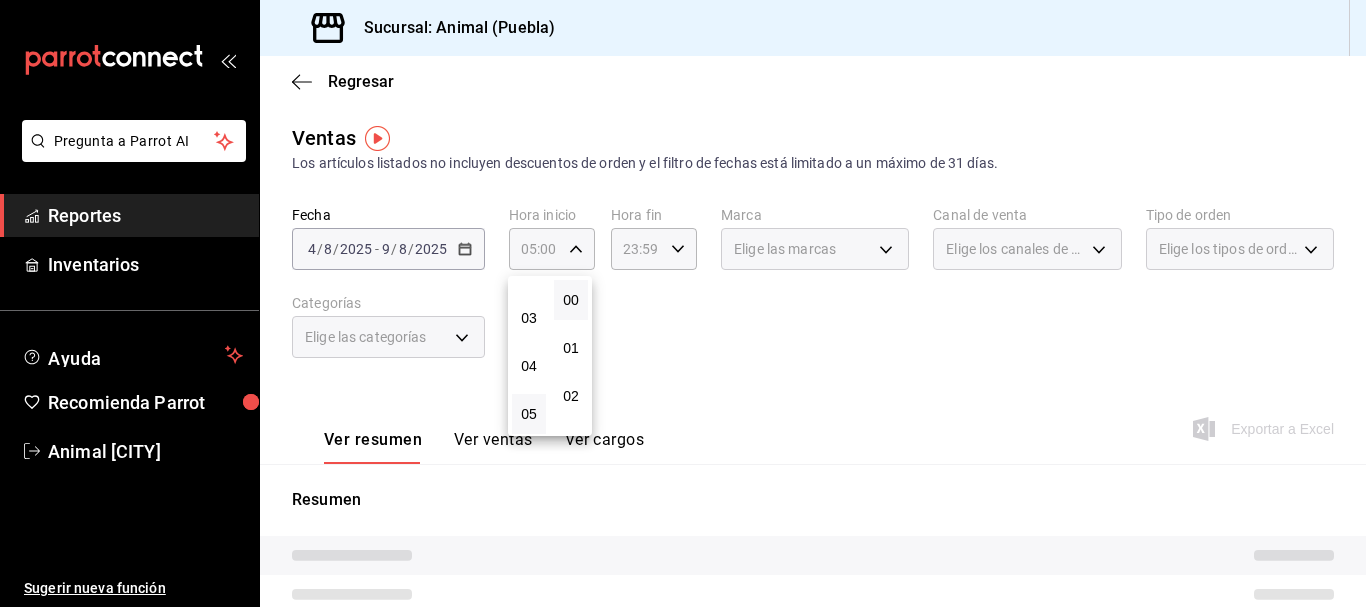 click at bounding box center (683, 303) 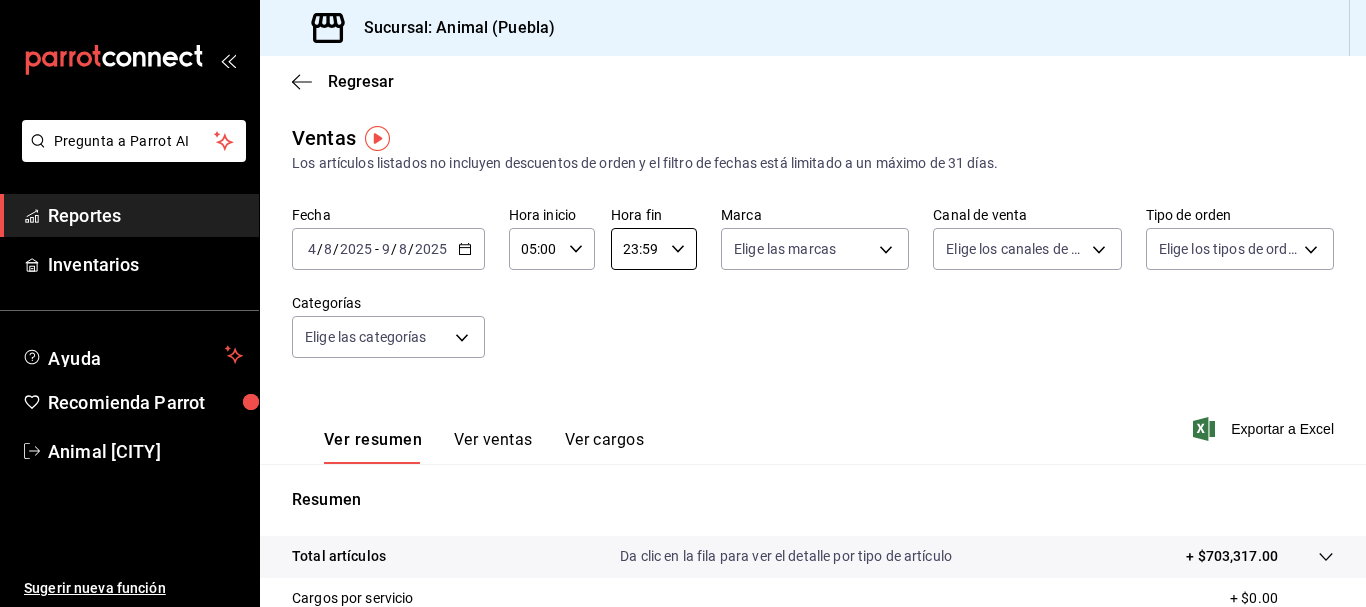 click on "23:59" at bounding box center [637, 249] 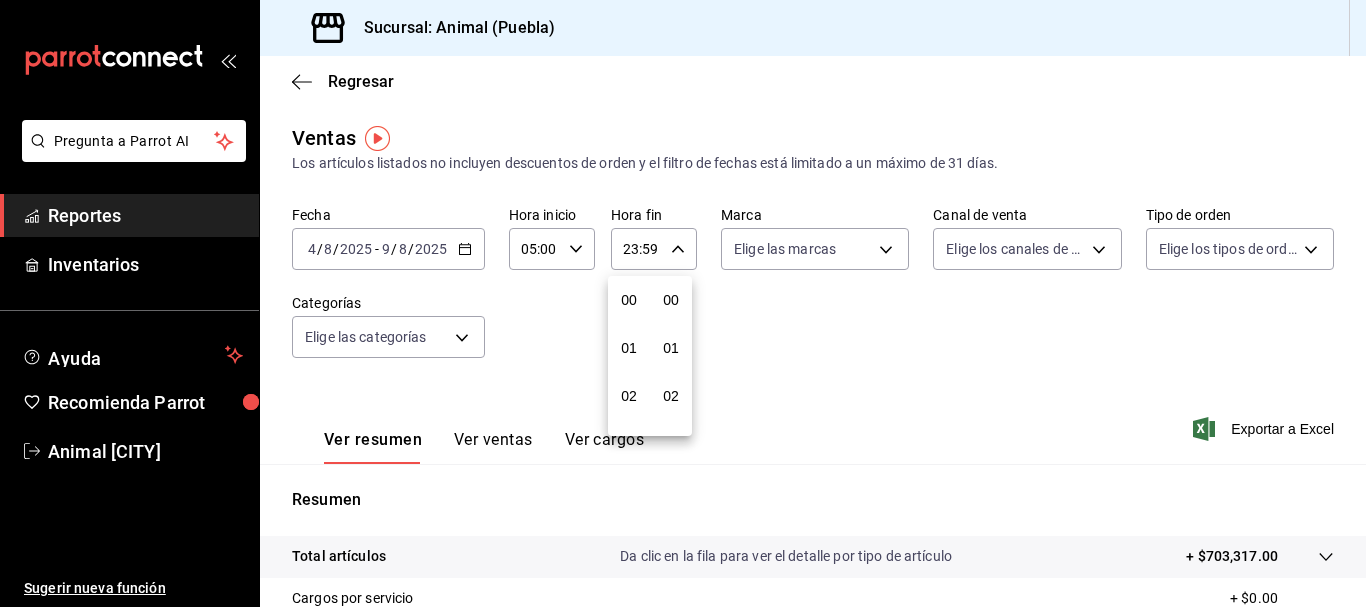 scroll, scrollTop: 992, scrollLeft: 0, axis: vertical 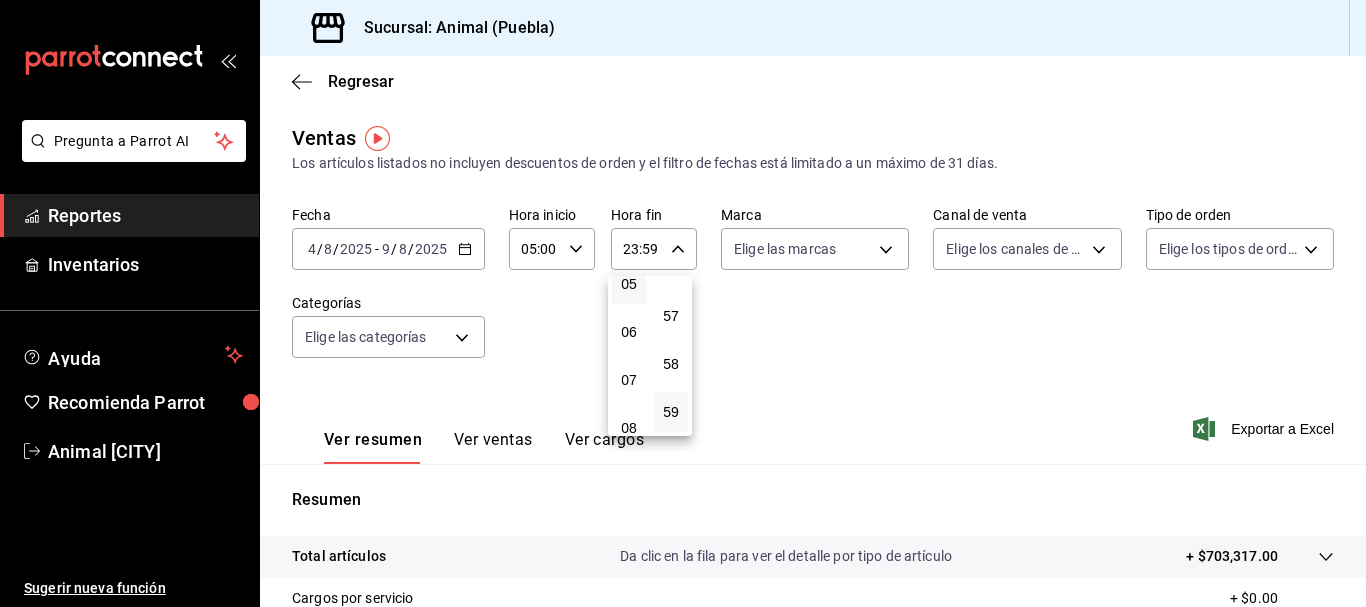 click on "05" at bounding box center [629, 284] 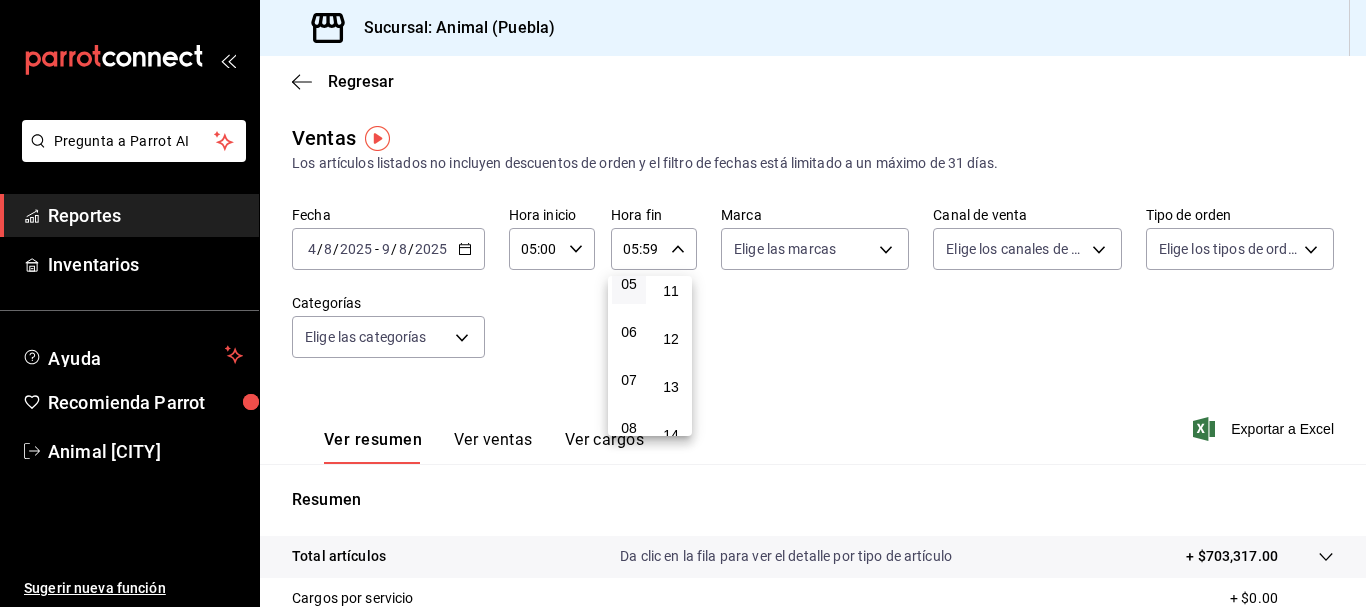 scroll, scrollTop: 0, scrollLeft: 0, axis: both 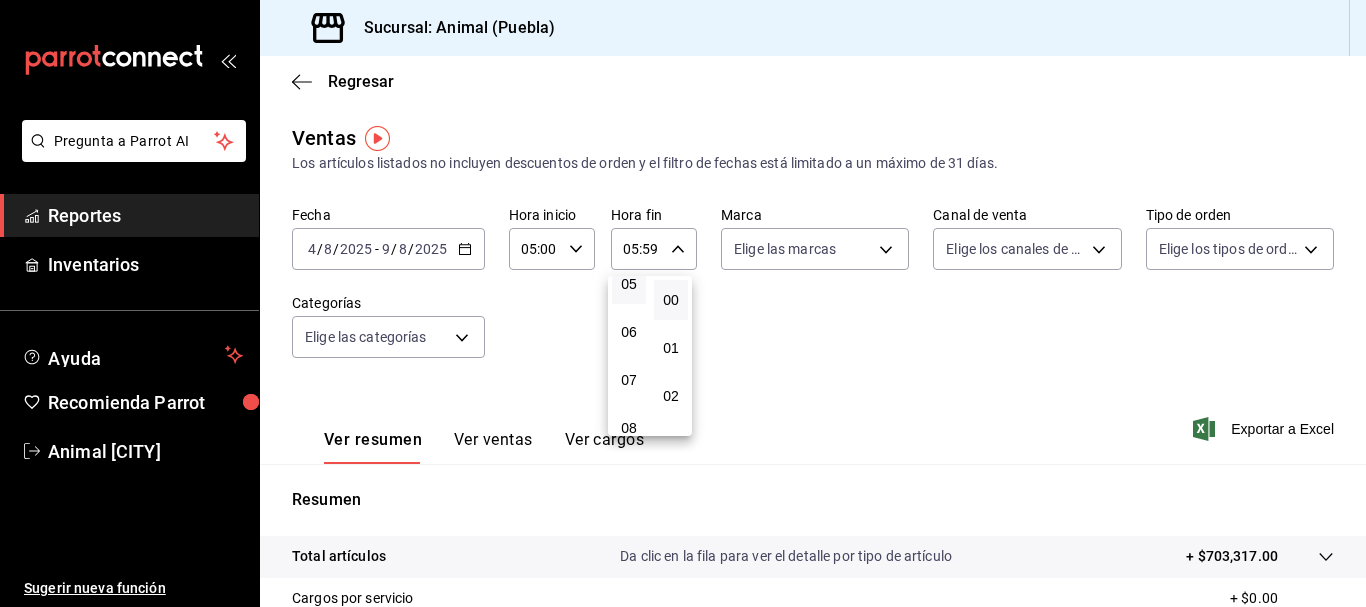 click on "00" at bounding box center (671, 300) 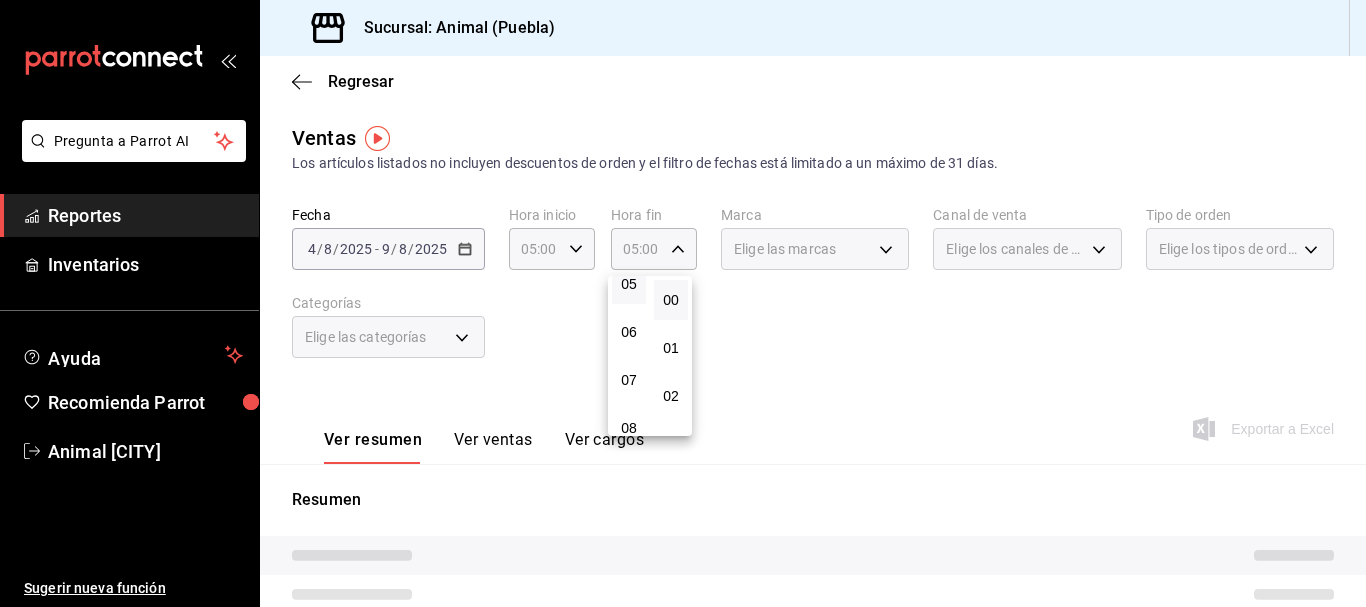 click at bounding box center [683, 303] 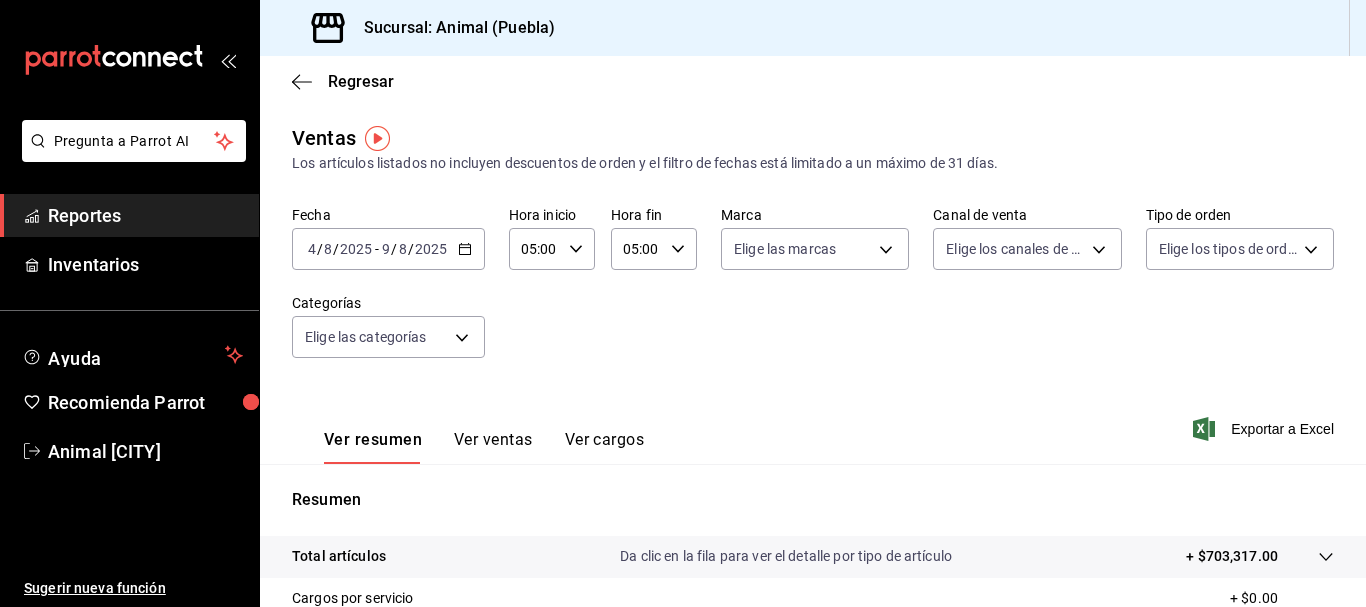 click on "[DATE] [DATE] - [DATE] [DATE]" at bounding box center [388, 249] 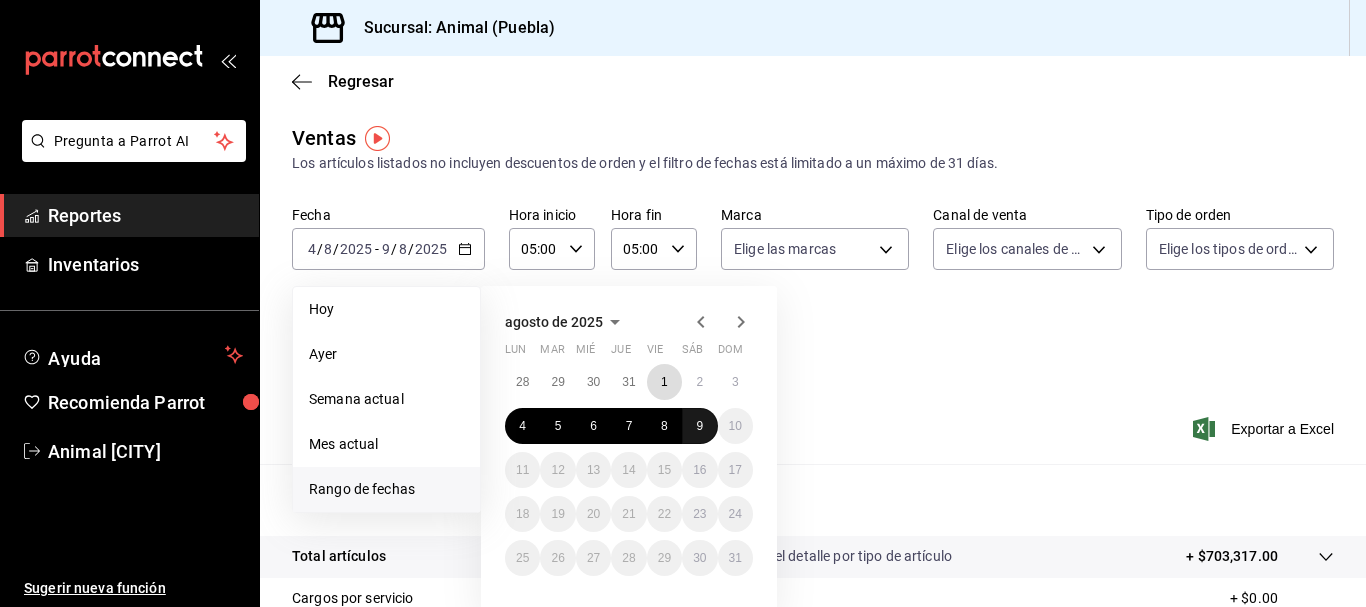 drag, startPoint x: 662, startPoint y: 386, endPoint x: 698, endPoint y: 435, distance: 60.80296 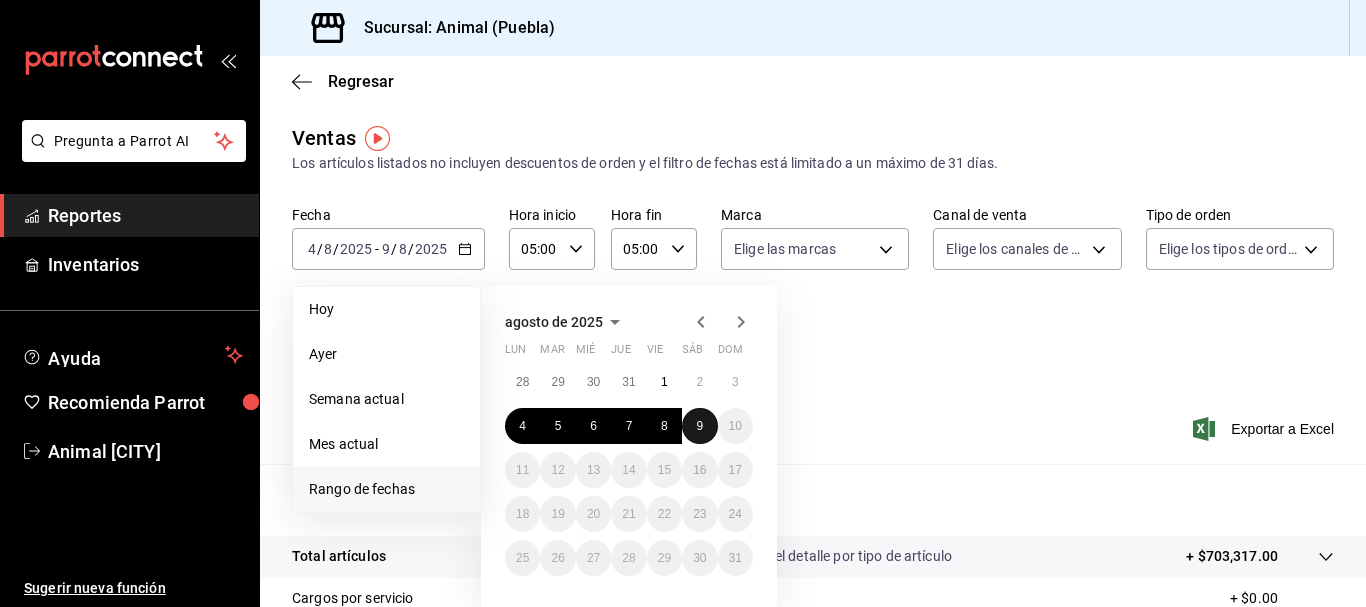 click on "9" at bounding box center [699, 426] 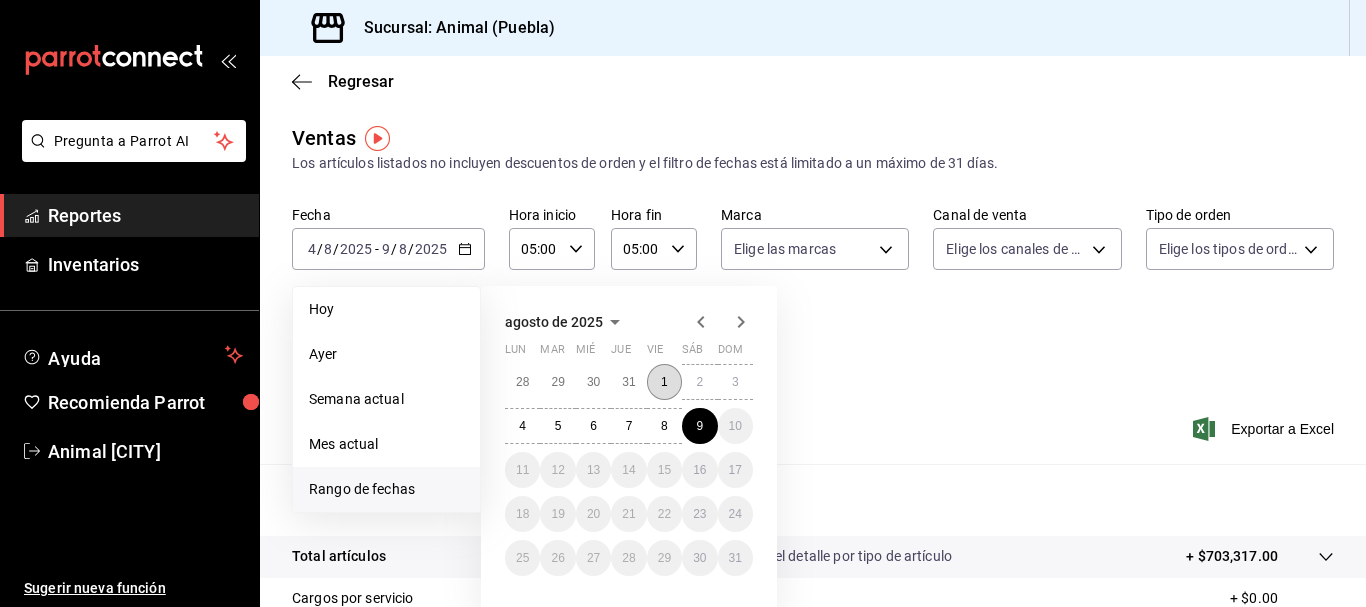 click on "1" at bounding box center (664, 382) 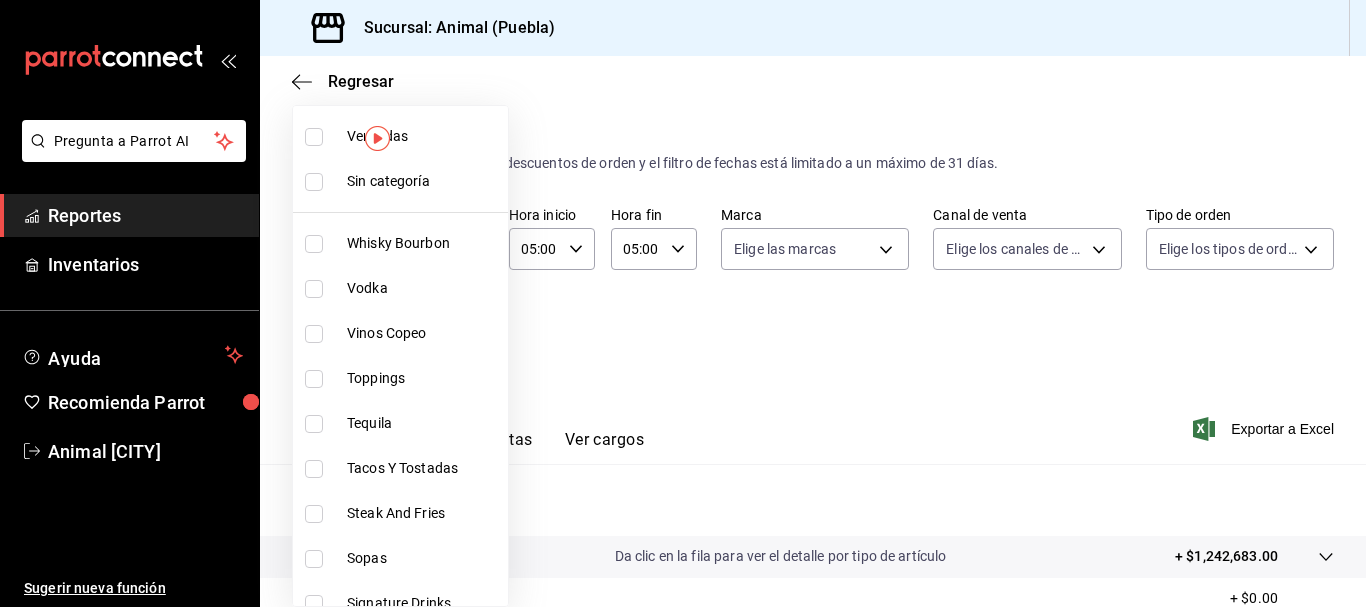 click on "Pregunta a Parrot AI Reportes   Inventarios   Ayuda Recomienda Parrot   Animal [CITY]   Sugerir nueva función   Sucursal: Animal ([CITY]) Regresar Ventas Los artículos listados no incluyen descuentos de orden y el filtro de fechas está limitado a un máximo de 31 días. Fecha [DATE] [DATE] - [DATE] [DATE] Hora inicio 05:00 Hora inicio Hora fin 05:00 Hora fin Marca Elige las marcas Canal de venta Elige los canales de venta Tipo de orden Elige los tipos de orden Categorías Elige las categorías Ver resumen Ver ventas Ver cargos Exportar a Excel Resumen Total artículos Da clic en la fila para ver el detalle por tipo de artículo + [PRICE] Cargos por servicio + [PRICE] Venta bruta = [PRICE] Descuentos totales - [PRICE] Certificados de regalo - [PRICE] Venta total = [PRICE] Impuestos - [PRICE] Venta neta = [PRICE] Pregunta a Parrot AI Reportes   Inventarios   Ayuda Recomienda Parrot   Animal [CITY]   Sugerir nueva función   Ver video tutorial Ir a video Sale" at bounding box center (683, 303) 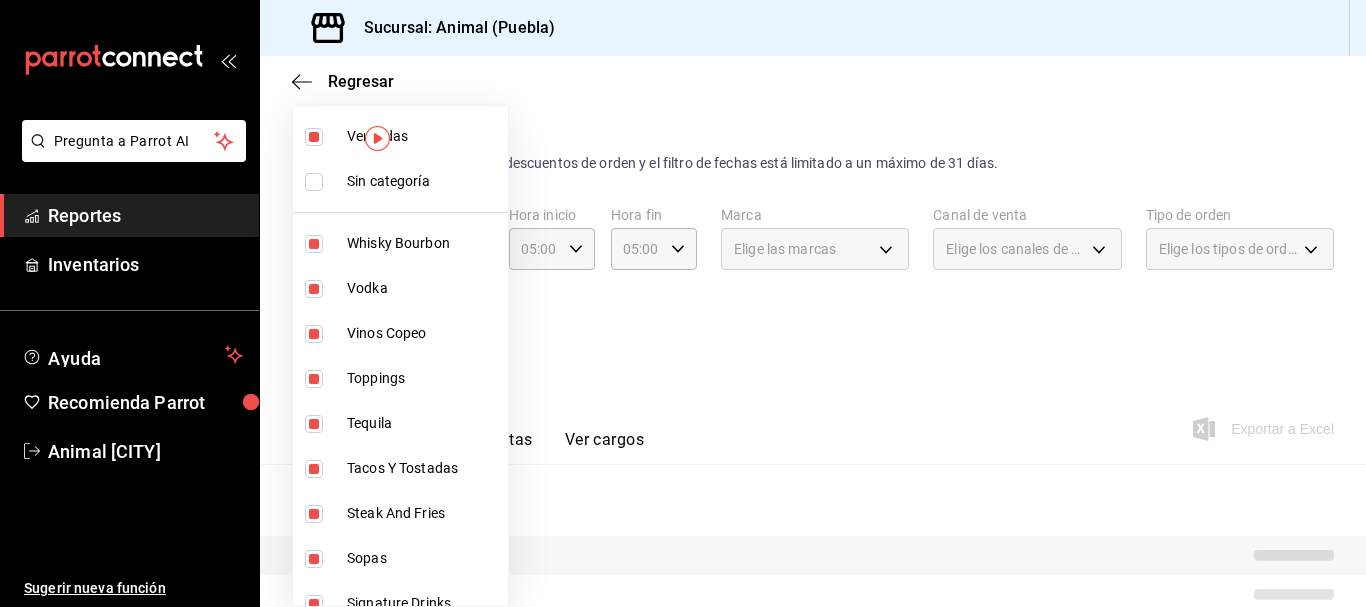 click at bounding box center [683, 303] 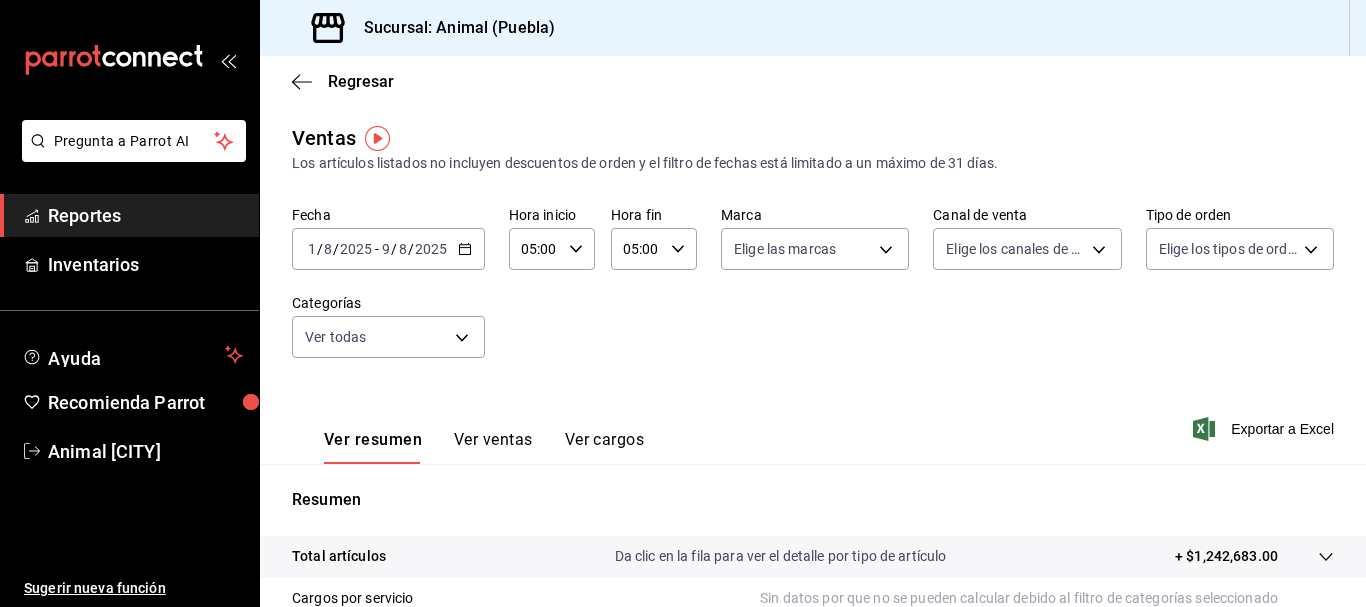 click on "Ver resumen Ver ventas Ver cargos Exportar a Excel" at bounding box center [813, 423] 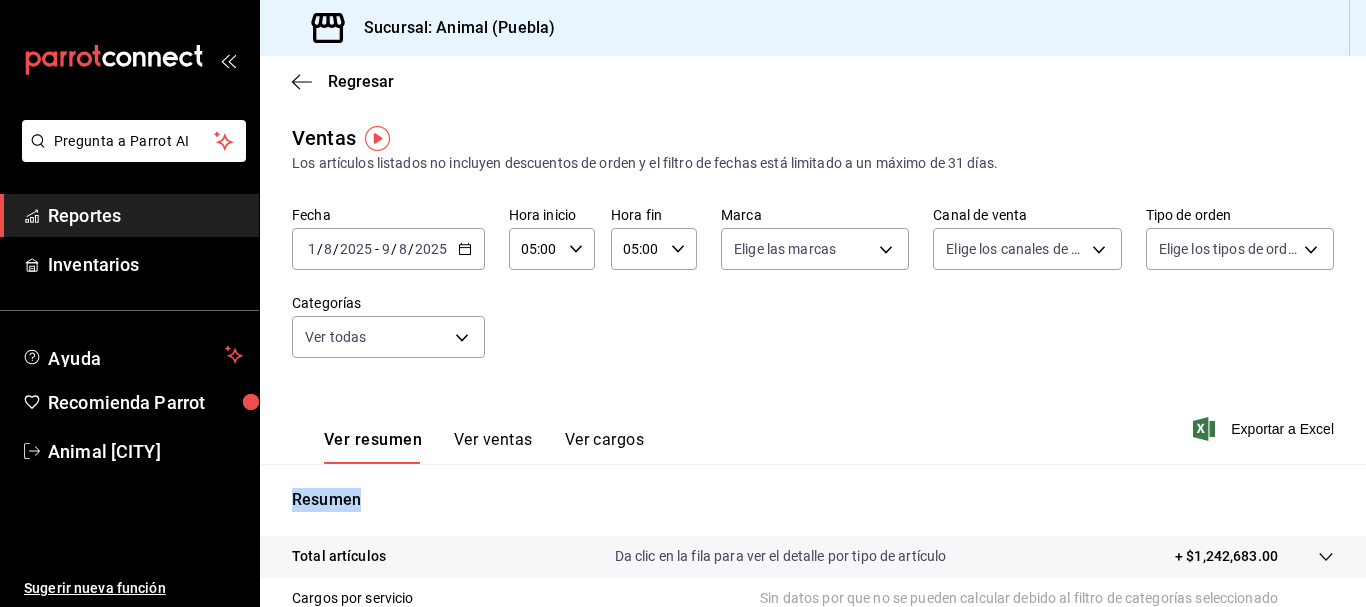 click on "Ver resumen Ver ventas Ver cargos Exportar a Excel" at bounding box center [813, 423] 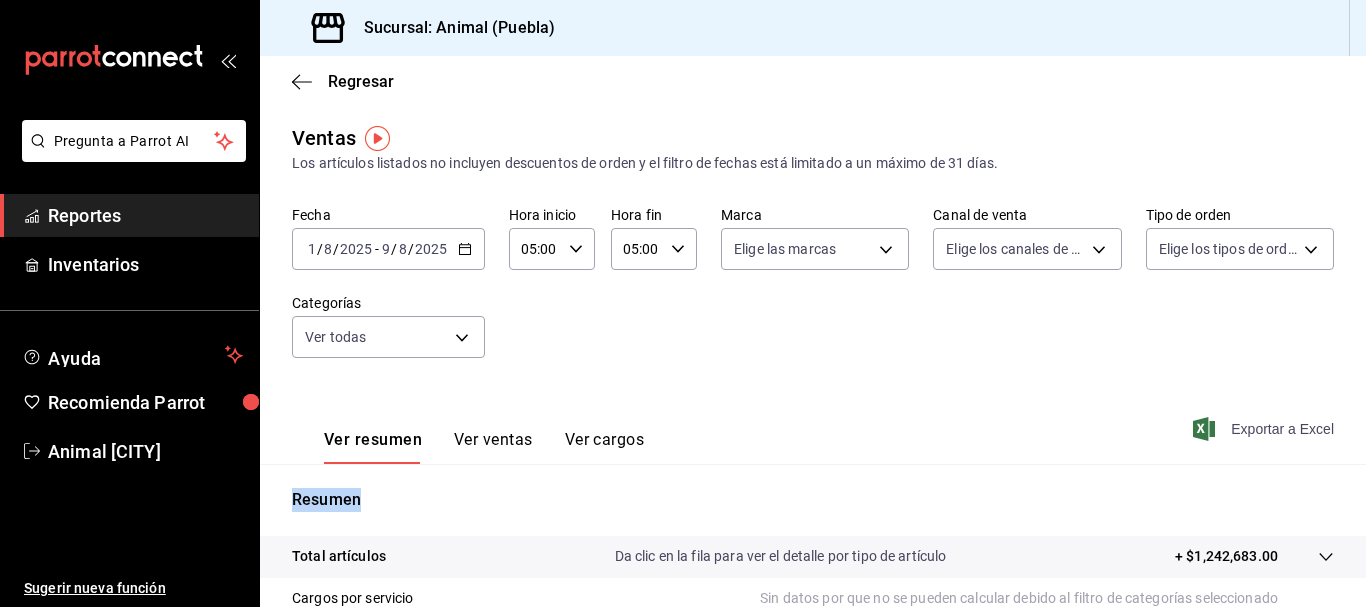 click on "Exportar a Excel" at bounding box center (1265, 429) 